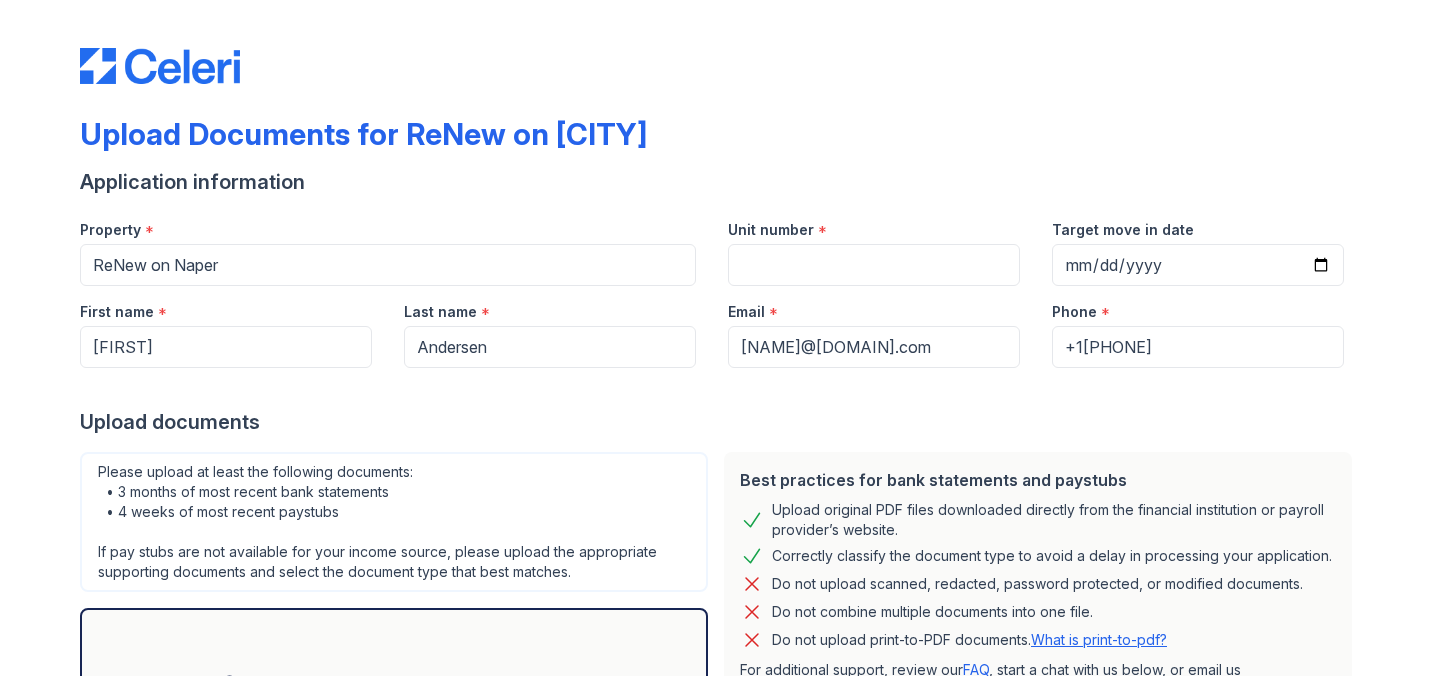 scroll, scrollTop: 0, scrollLeft: 0, axis: both 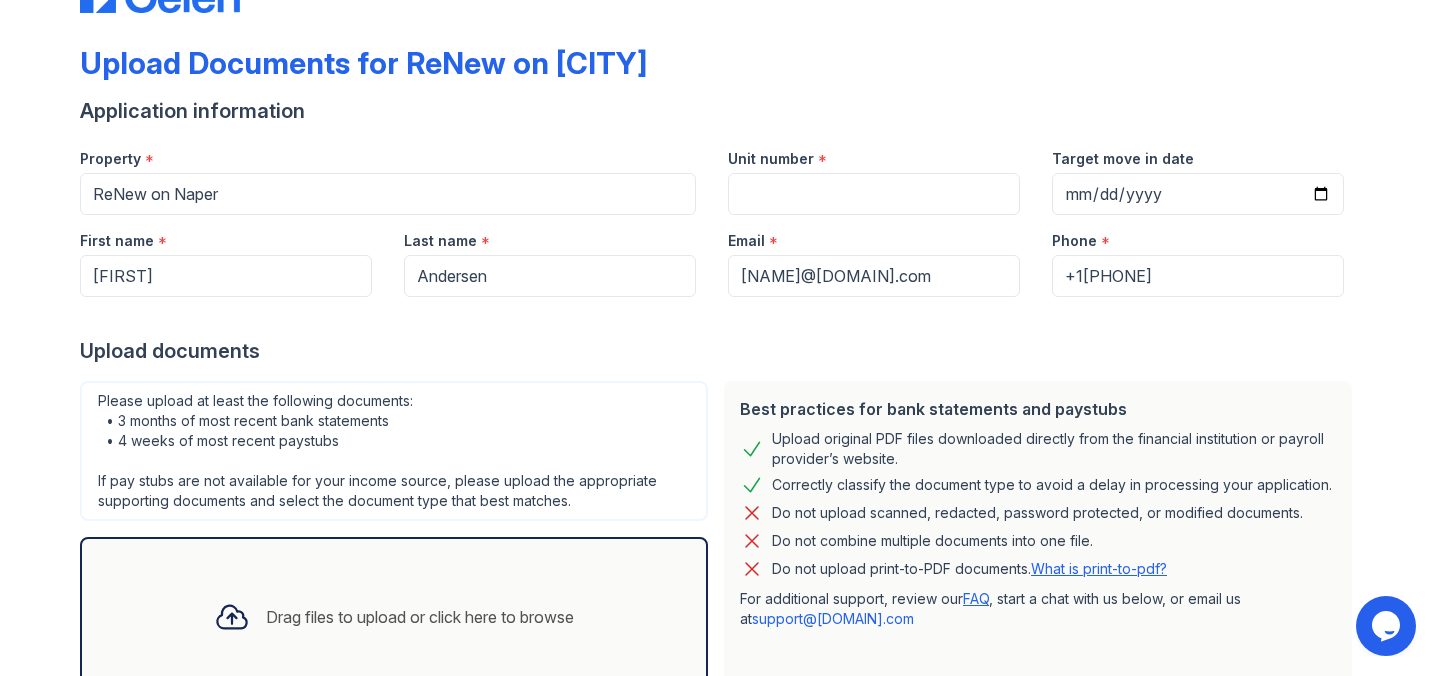 click on "Unit number" at bounding box center (771, 159) 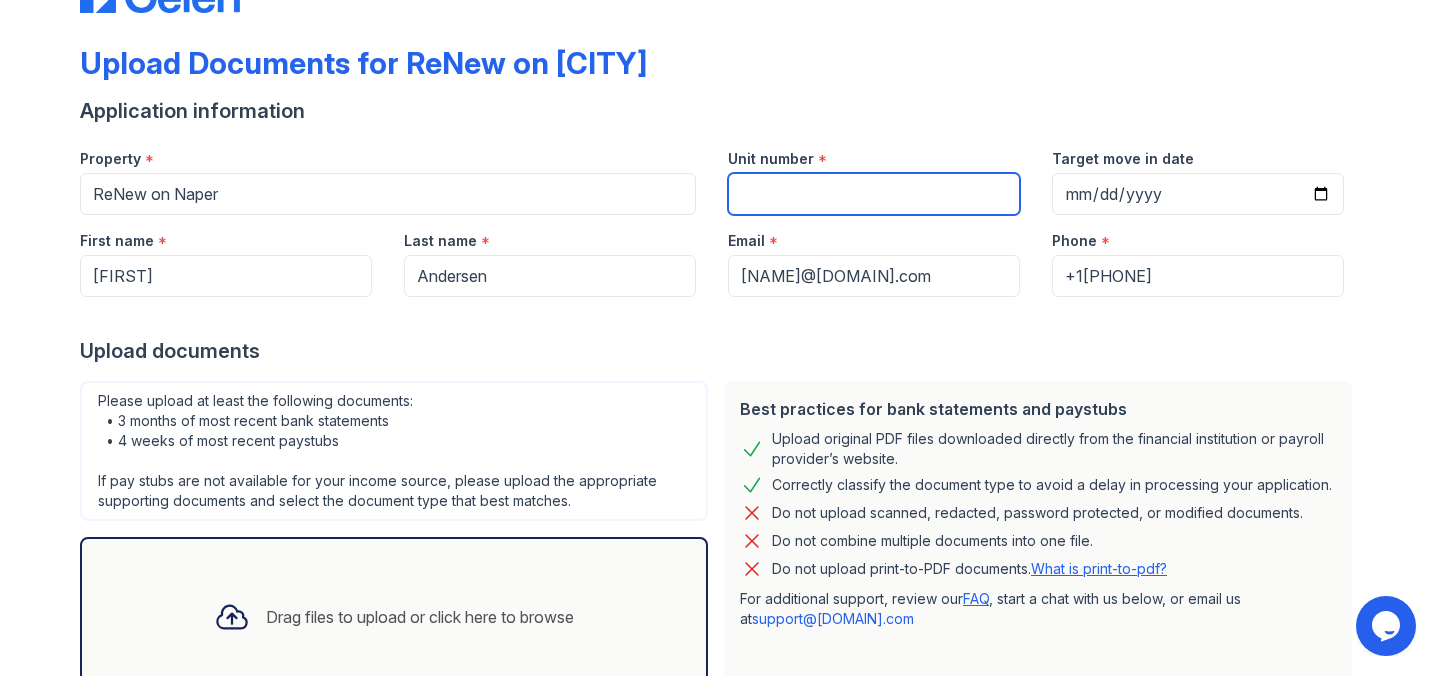 click on "Unit number" at bounding box center [874, 194] 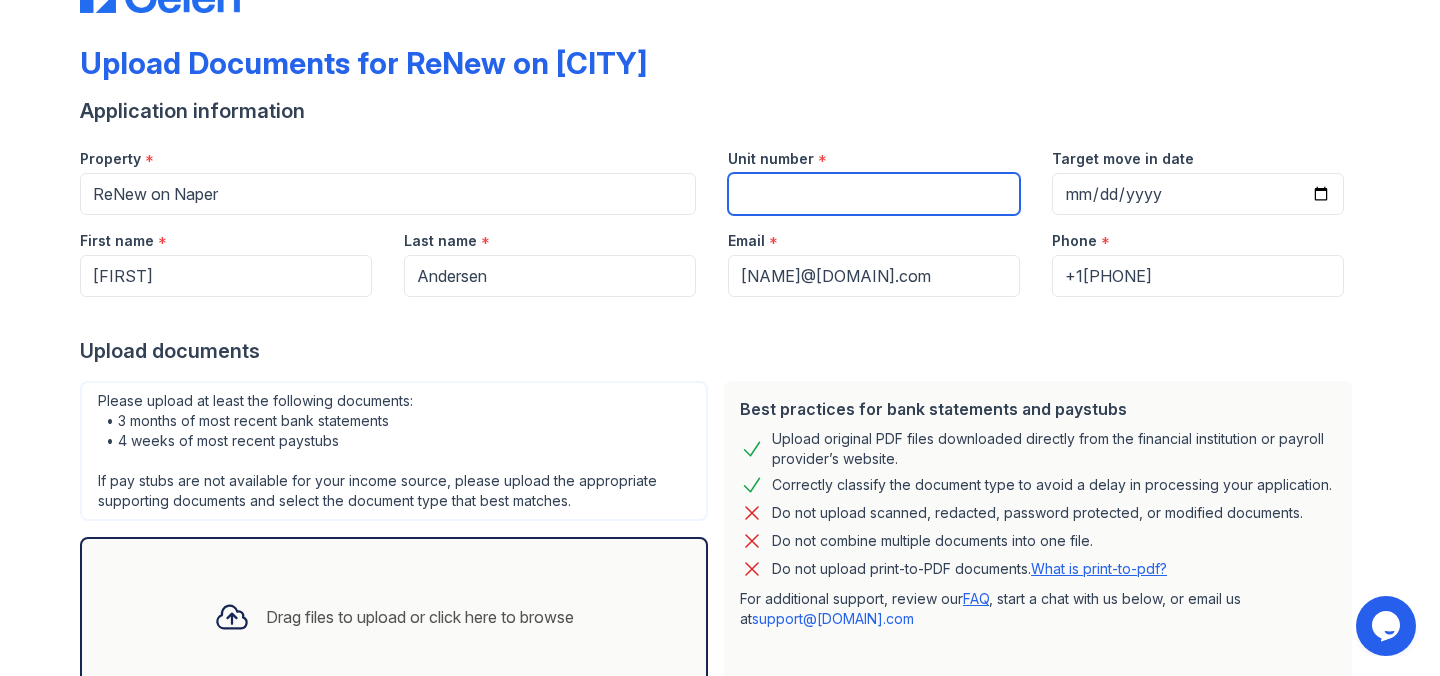 click on "Unit number" at bounding box center (874, 194) 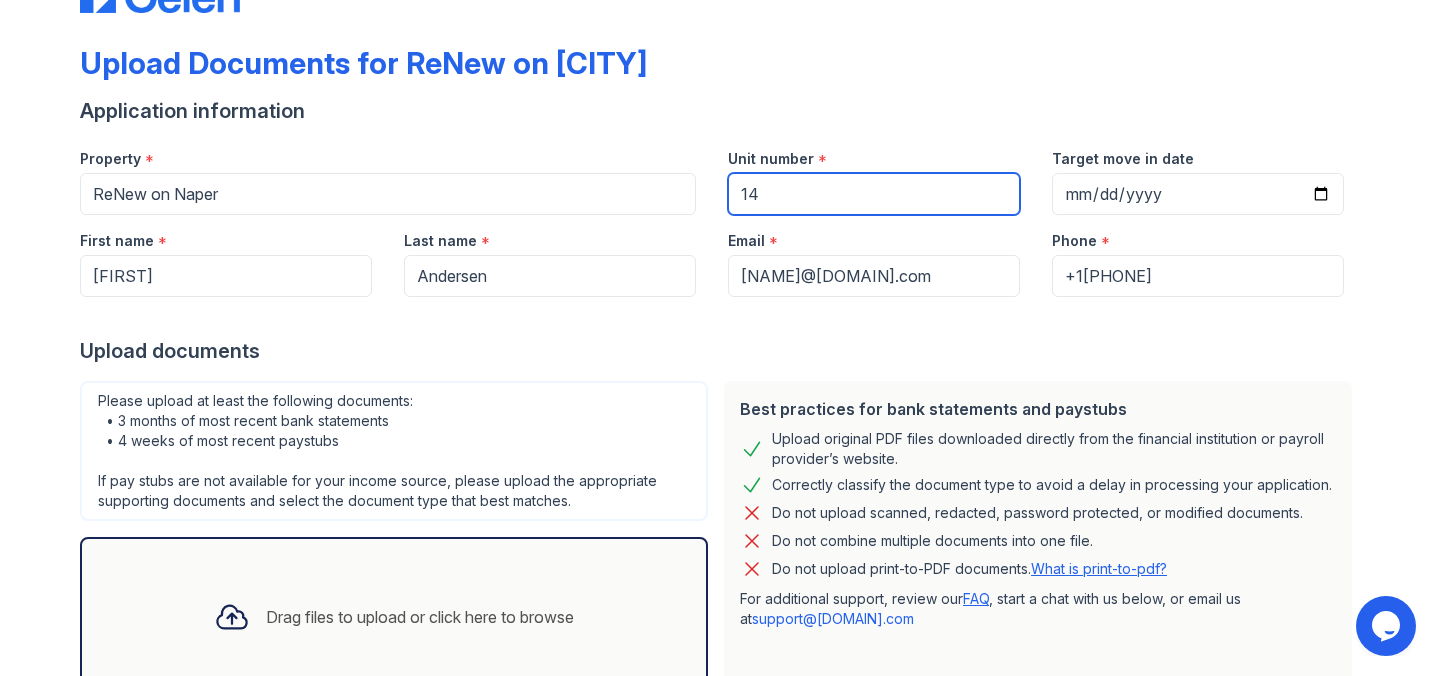 type on "14" 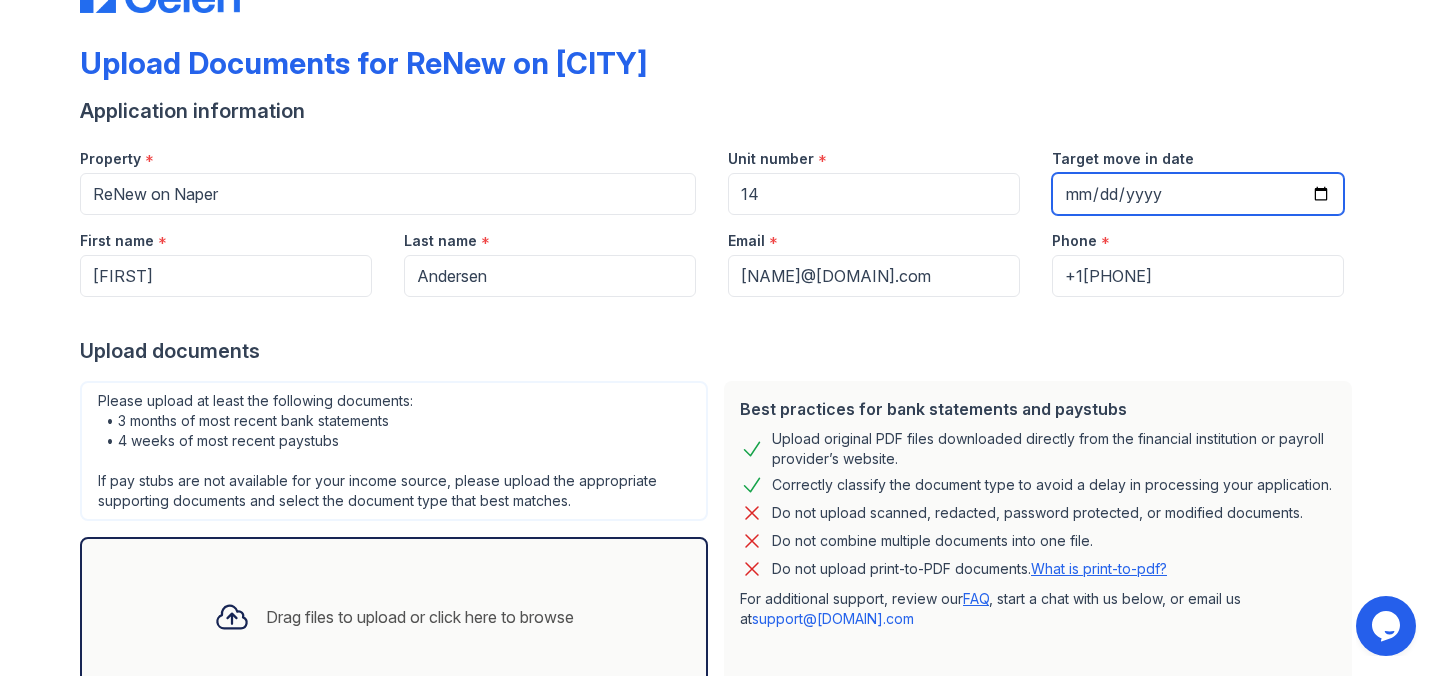 click on "Target move in date" at bounding box center [1198, 194] 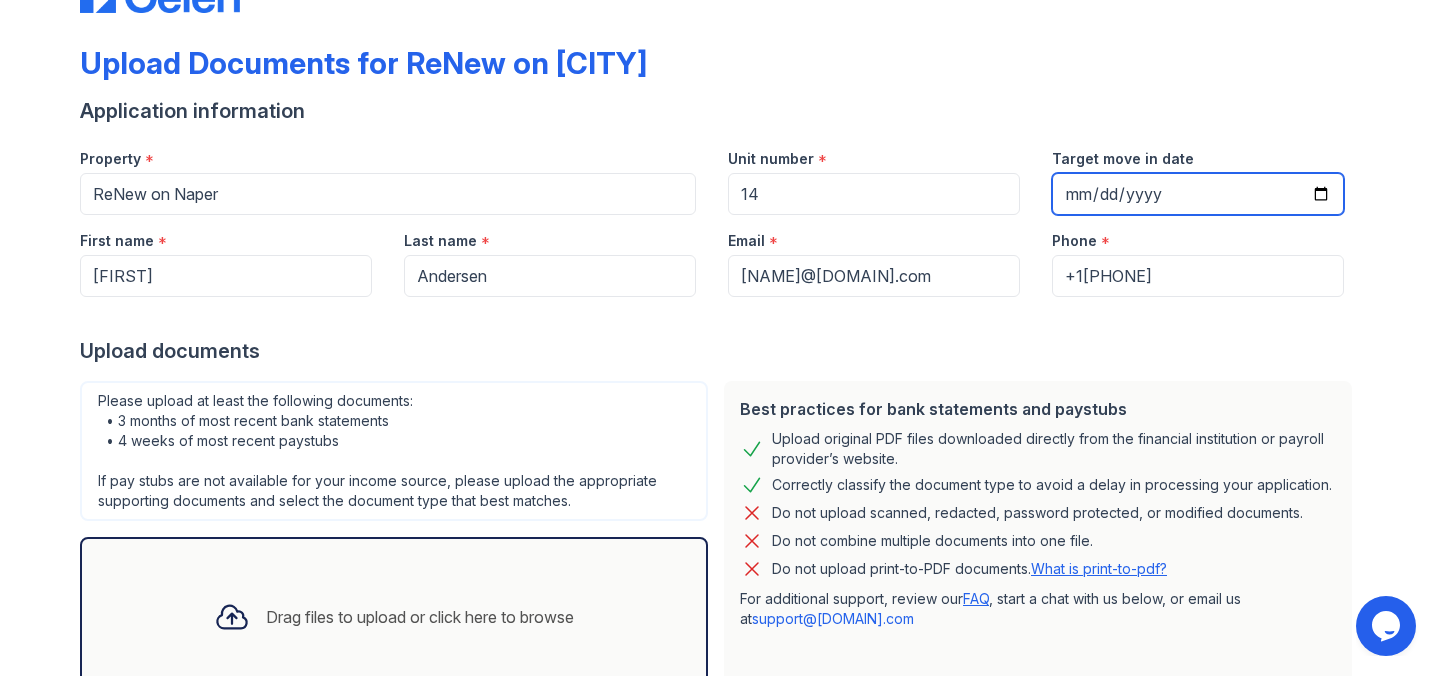 click on "Target move in date" at bounding box center [1198, 194] 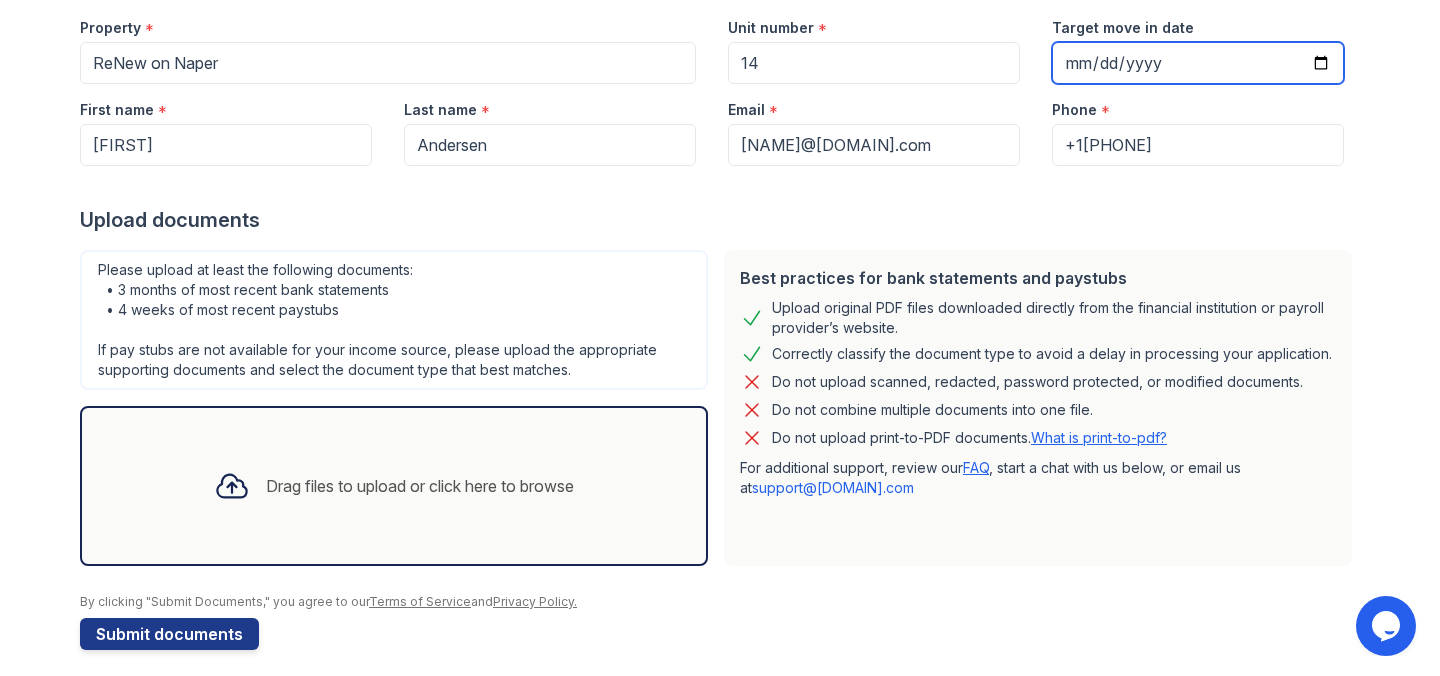 scroll, scrollTop: 216, scrollLeft: 0, axis: vertical 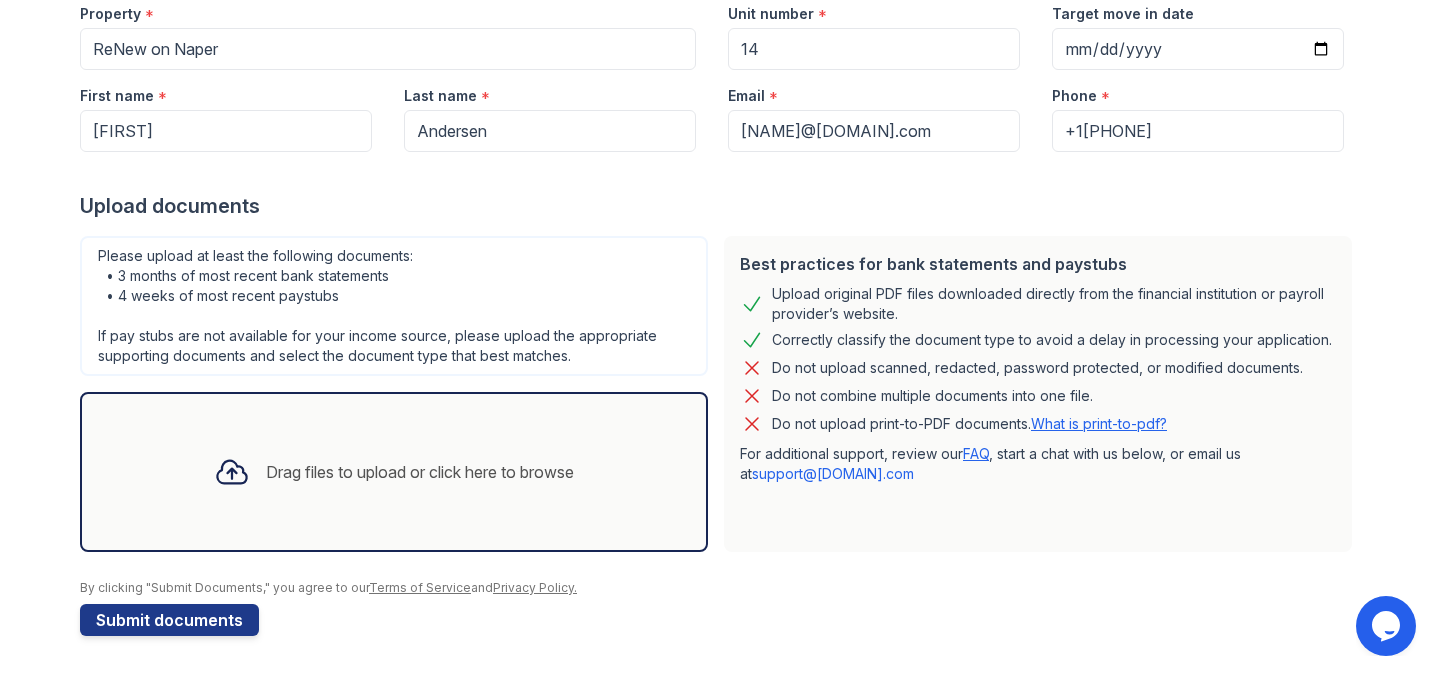 click on "Drag files to upload or click here to browse" at bounding box center (420, 472) 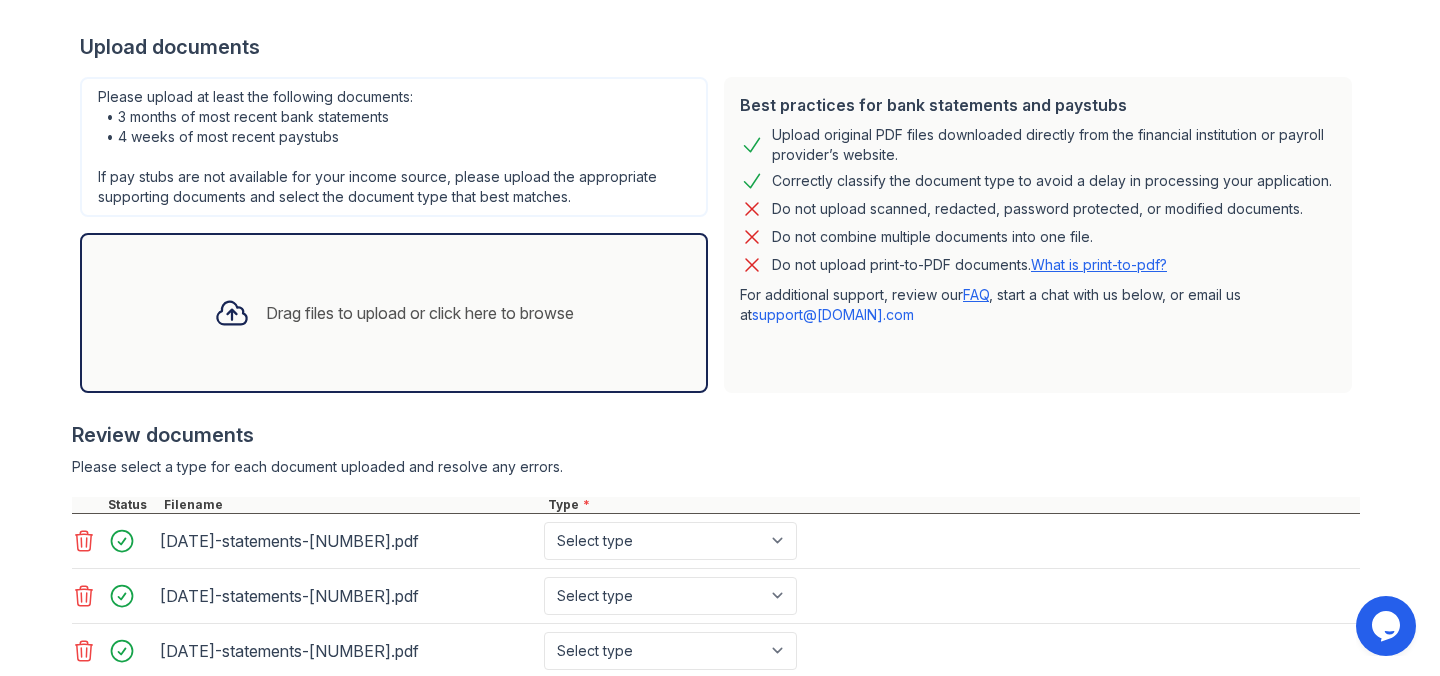 scroll, scrollTop: 368, scrollLeft: 0, axis: vertical 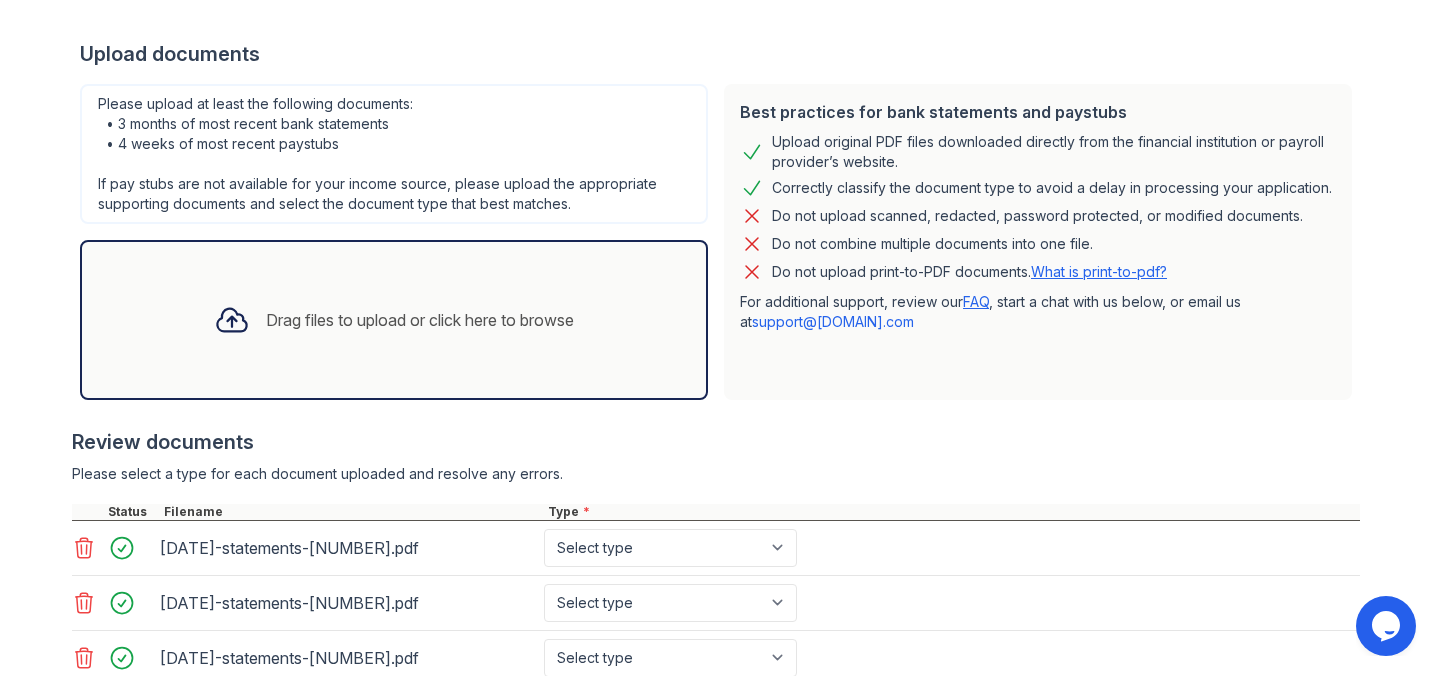 click on "Drag files to upload or click here to browse" at bounding box center (394, 320) 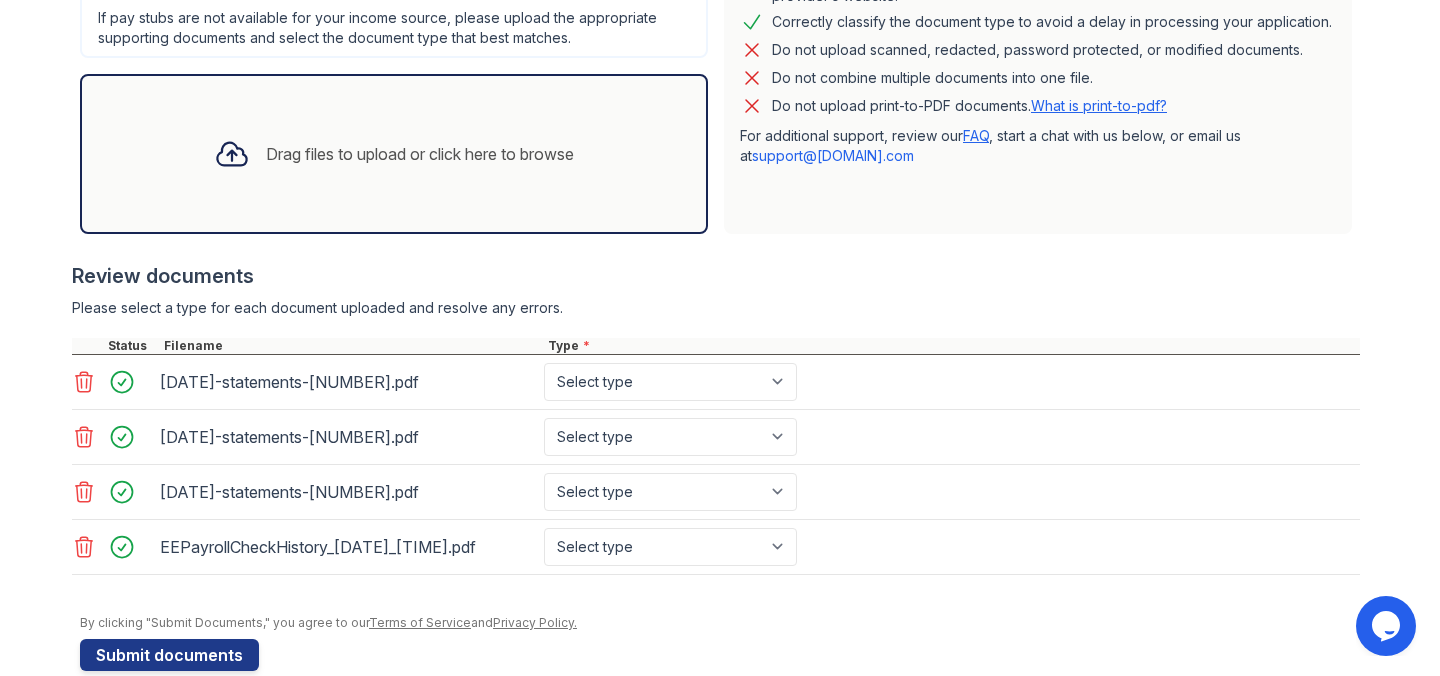 scroll, scrollTop: 528, scrollLeft: 0, axis: vertical 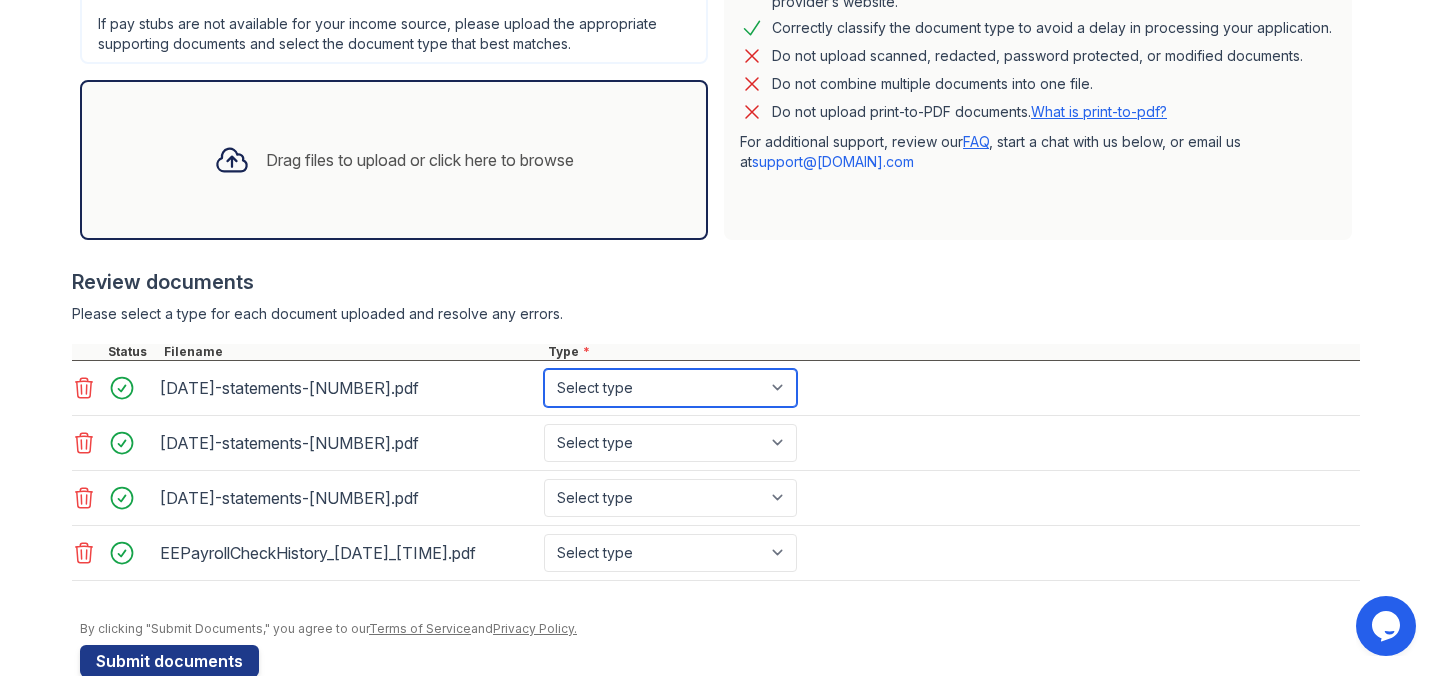 click on "Select type
Paystub
Bank Statement
Offer Letter
Tax Documents
Benefit Award Letter
Investment Account Statement
Other" at bounding box center [670, 388] 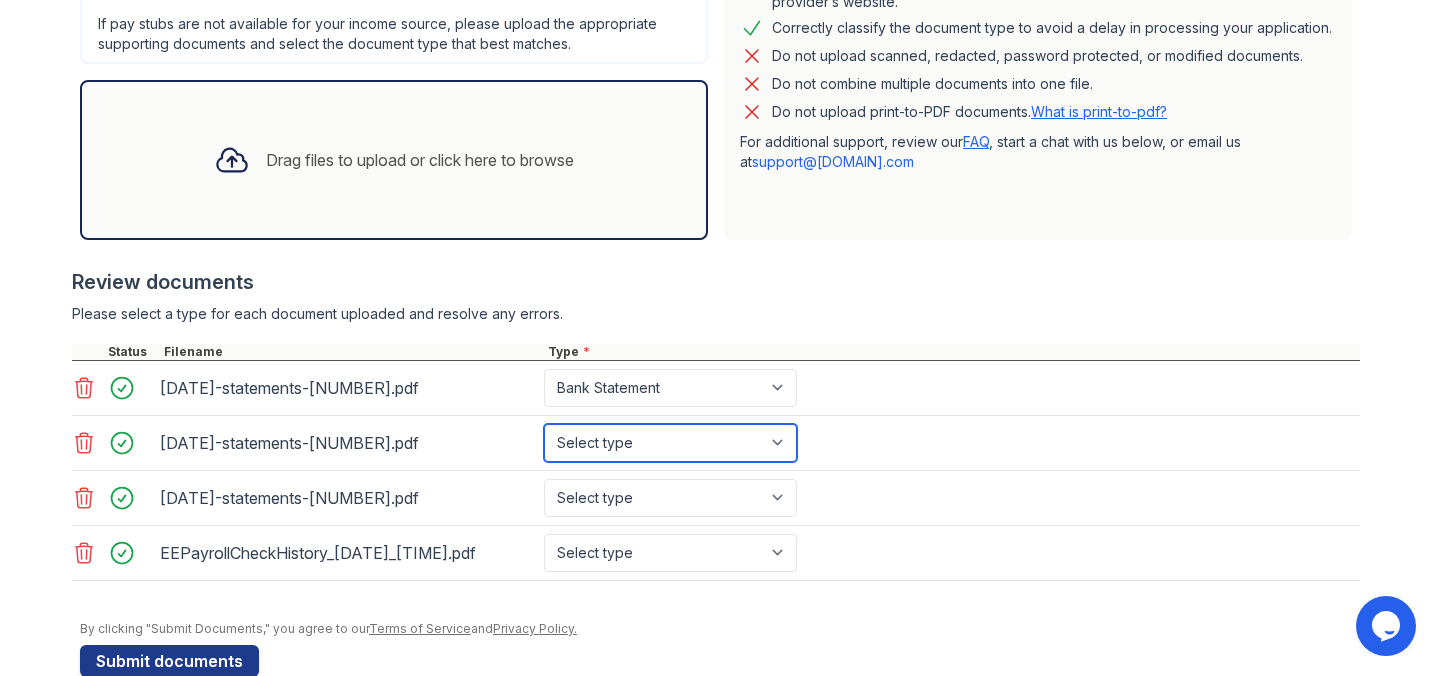click on "Select type
Paystub
Bank Statement
Offer Letter
Tax Documents
Benefit Award Letter
Investment Account Statement
Other" at bounding box center [670, 443] 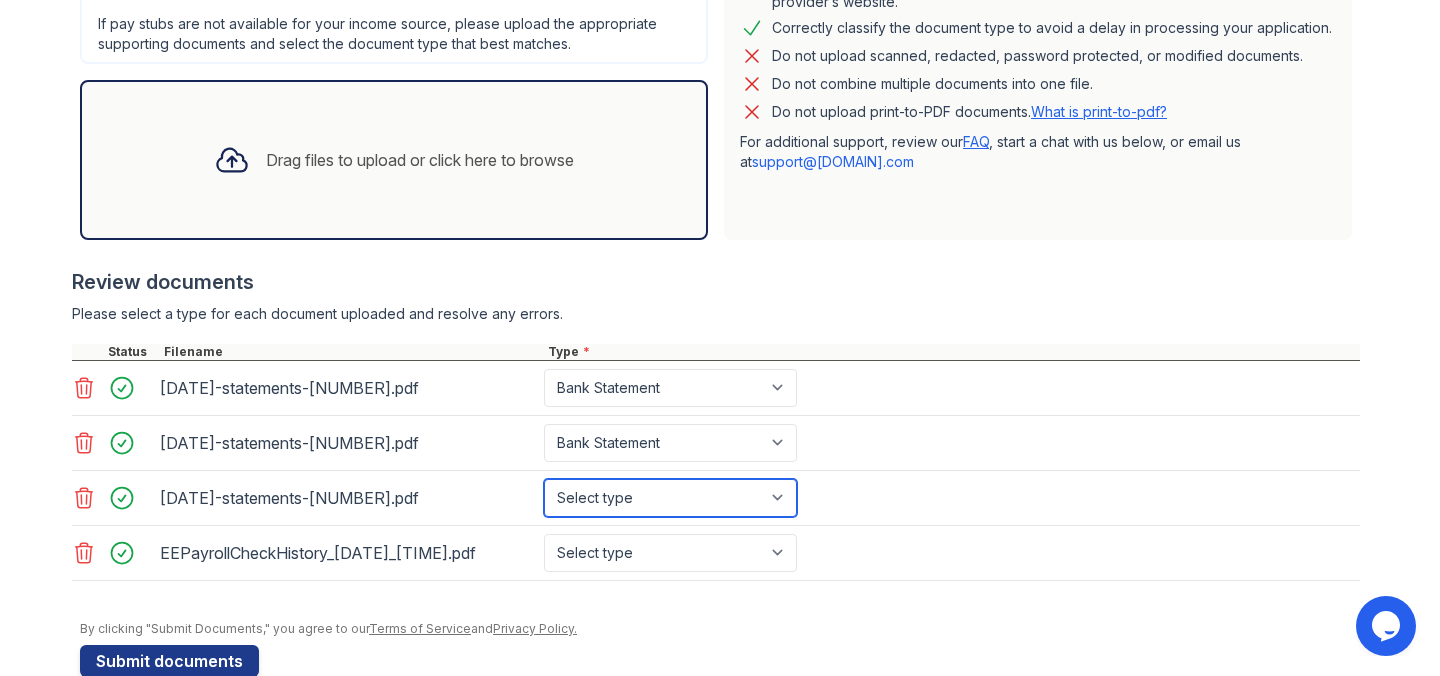 click on "Select type
Paystub
Bank Statement
Offer Letter
Tax Documents
Benefit Award Letter
Investment Account Statement
Other" at bounding box center (670, 498) 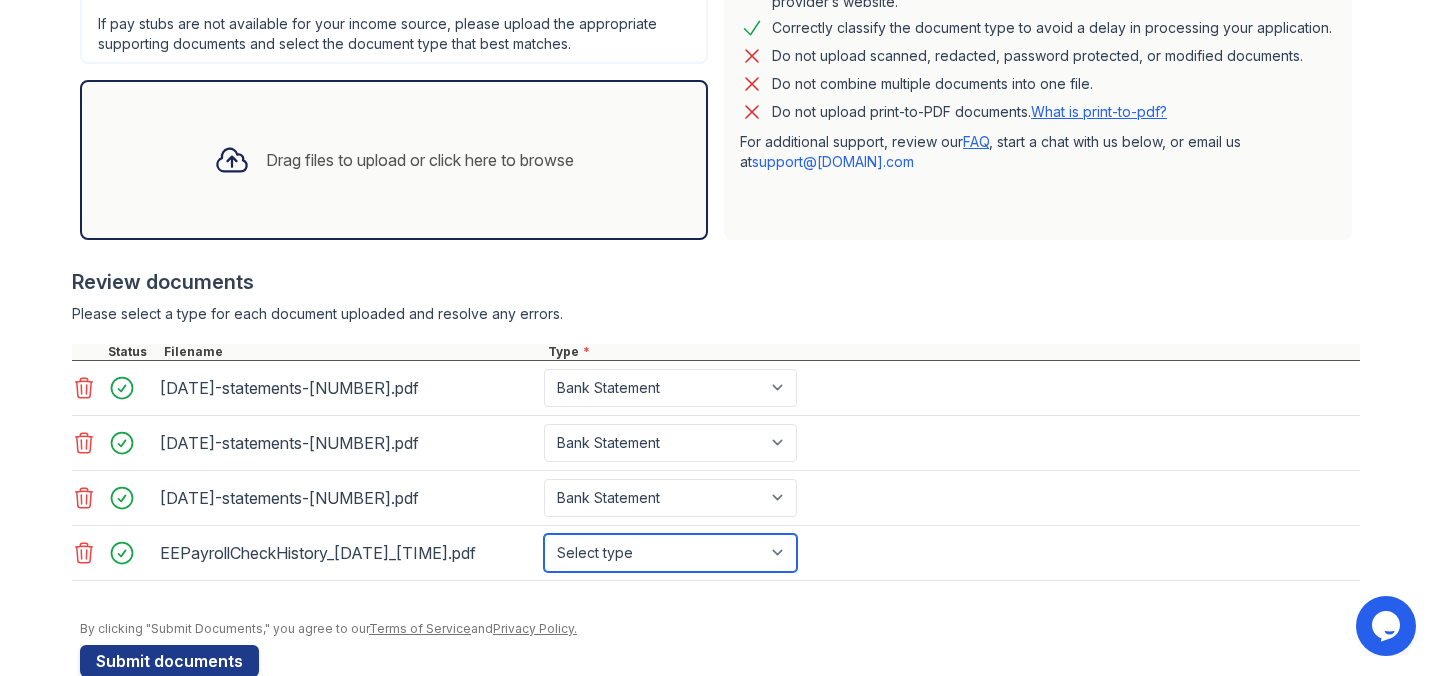 click on "Select type
Paystub
Bank Statement
Offer Letter
Tax Documents
Benefit Award Letter
Investment Account Statement
Other" at bounding box center (670, 553) 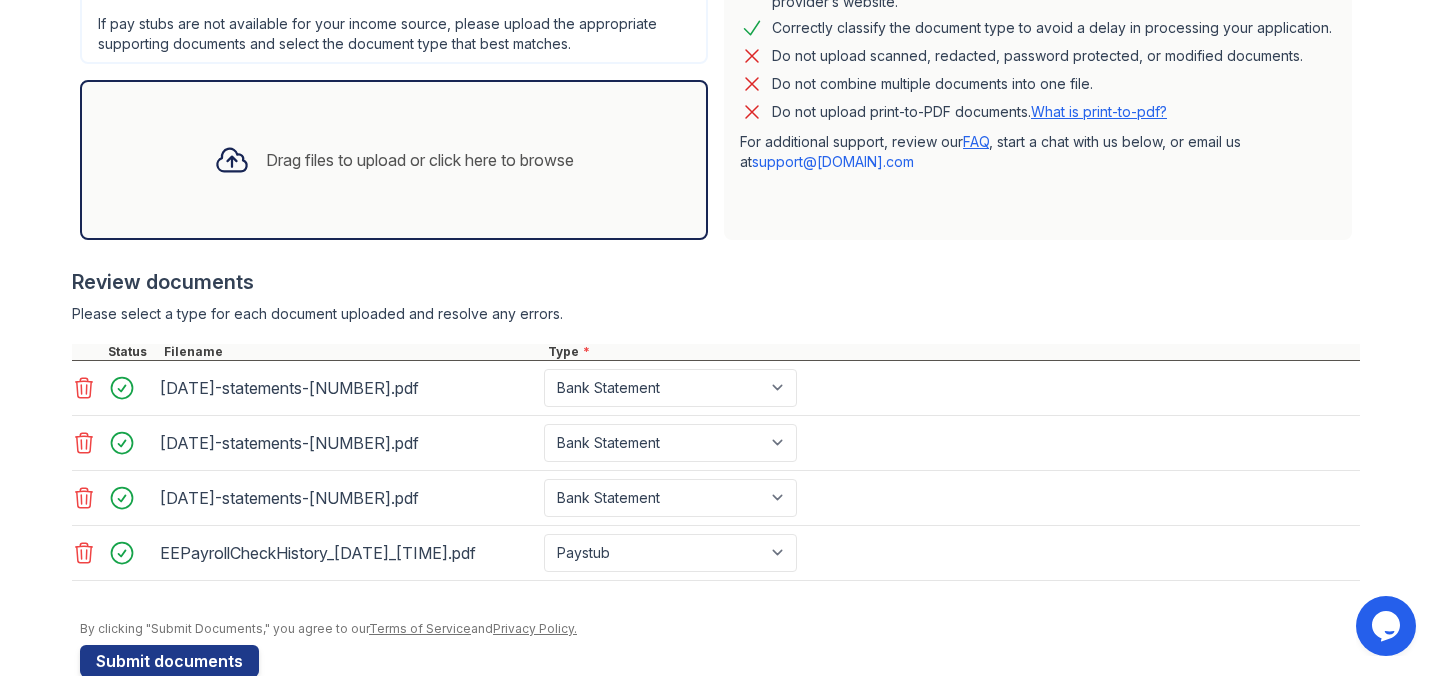 click at bounding box center (716, 591) 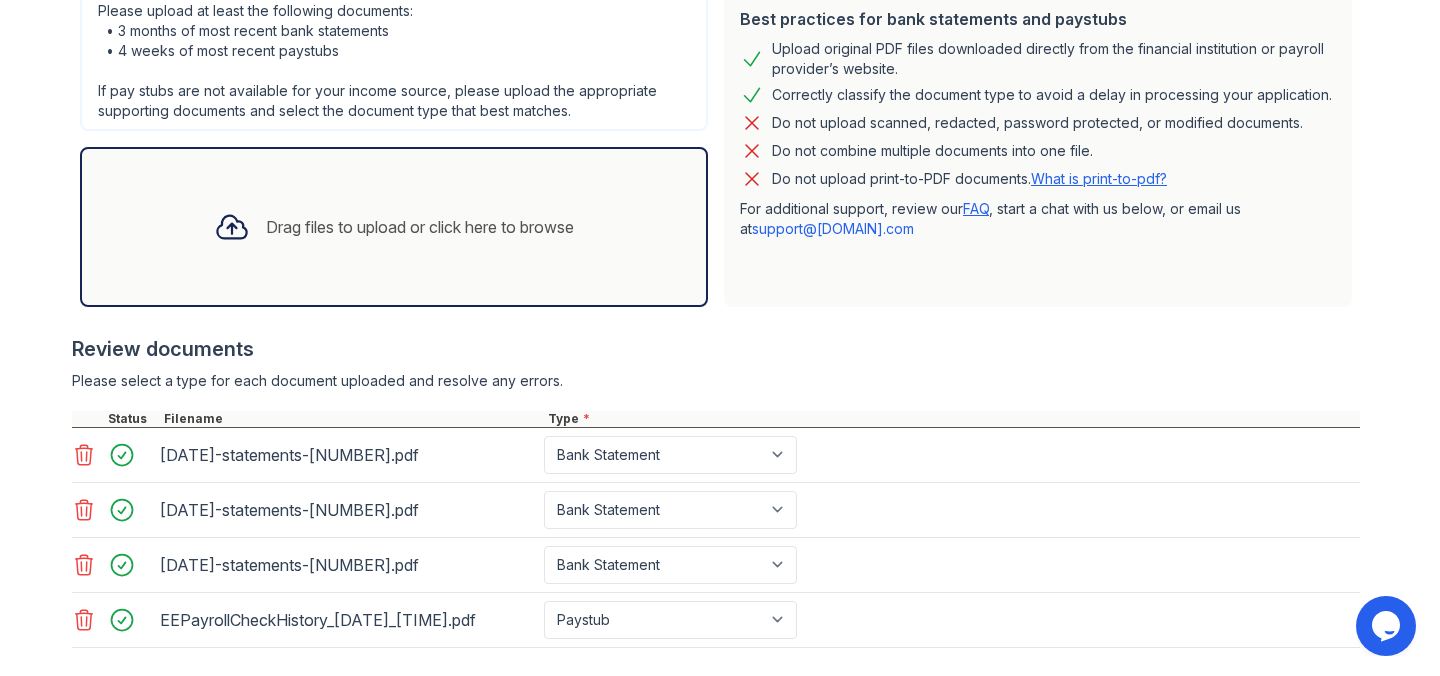 scroll, scrollTop: 569, scrollLeft: 0, axis: vertical 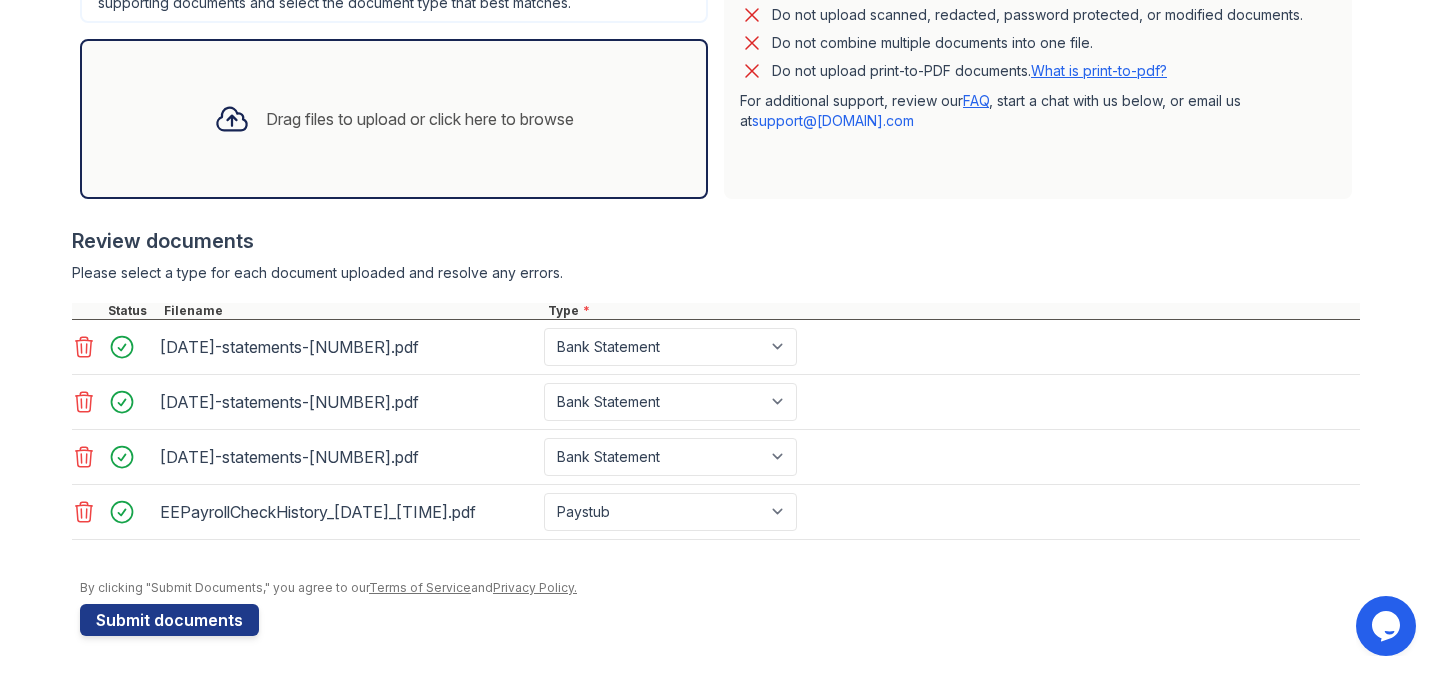 click 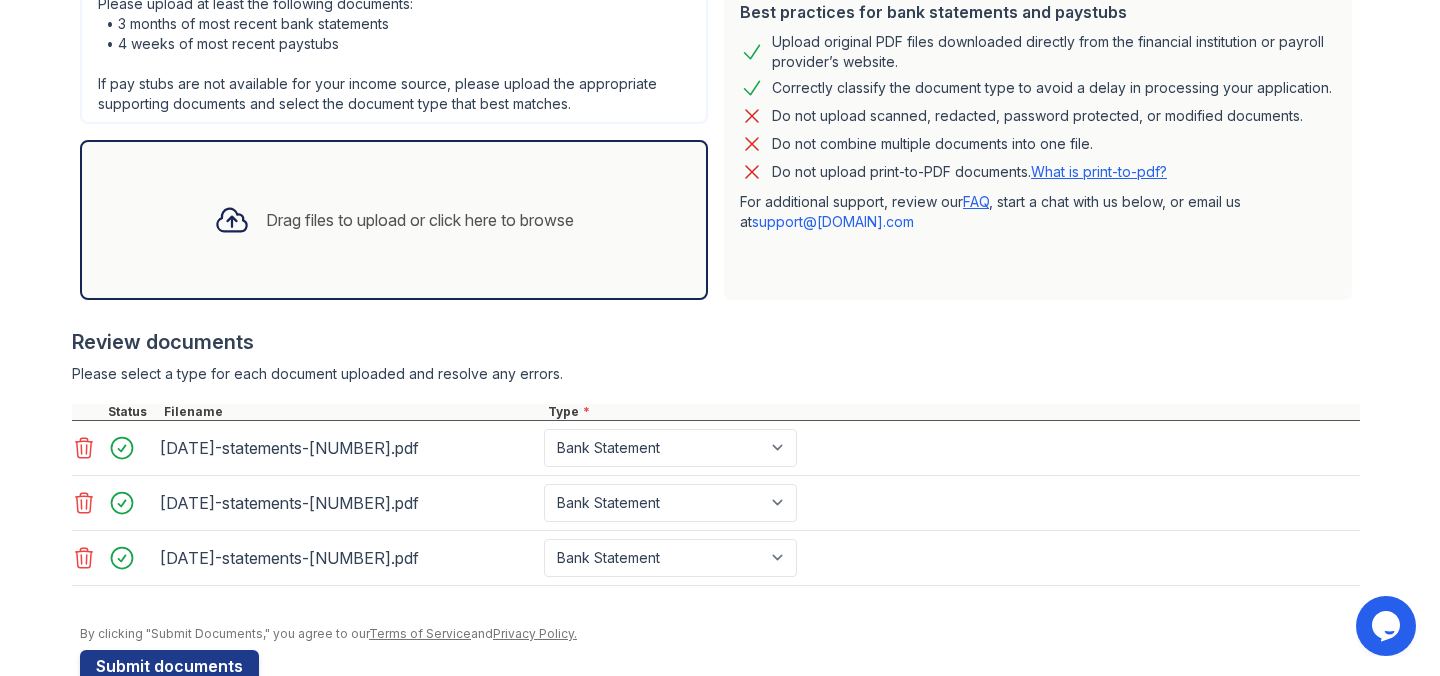 scroll, scrollTop: 514, scrollLeft: 0, axis: vertical 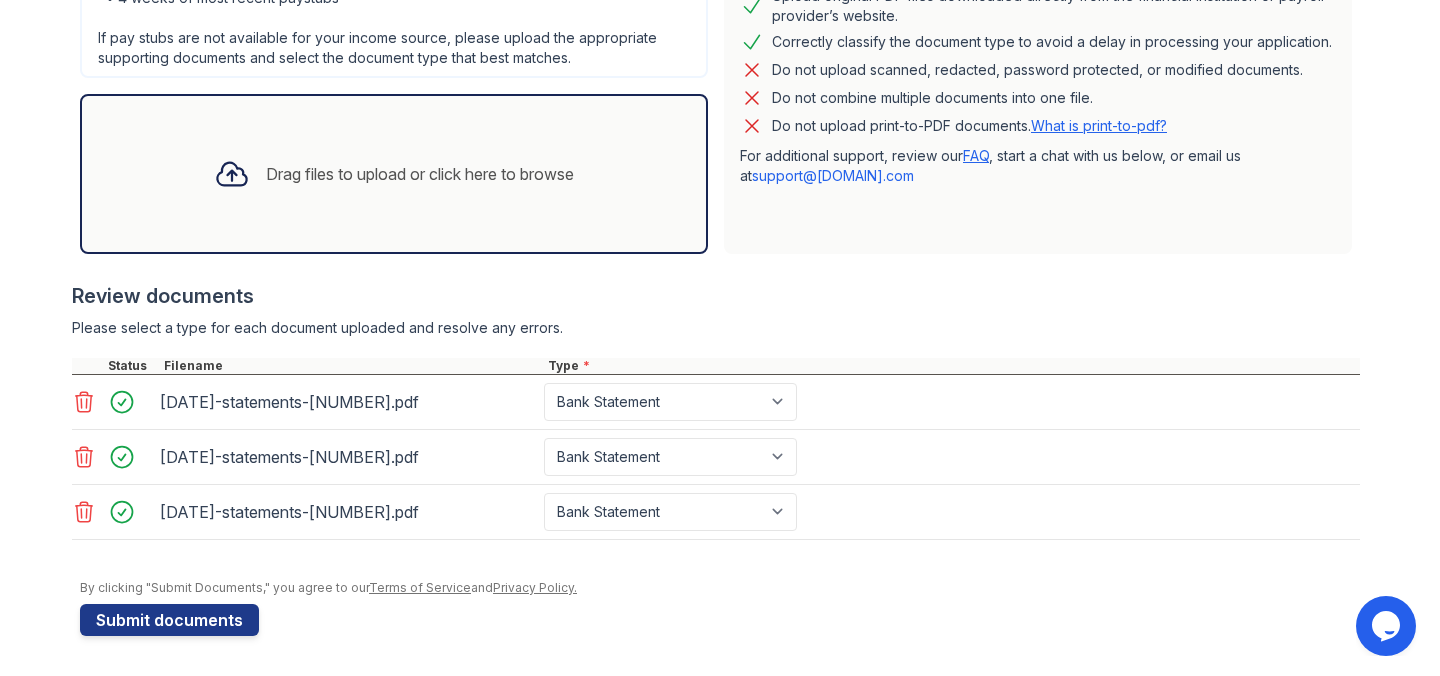 click on "Drag files to upload or click here to browse" at bounding box center [420, 174] 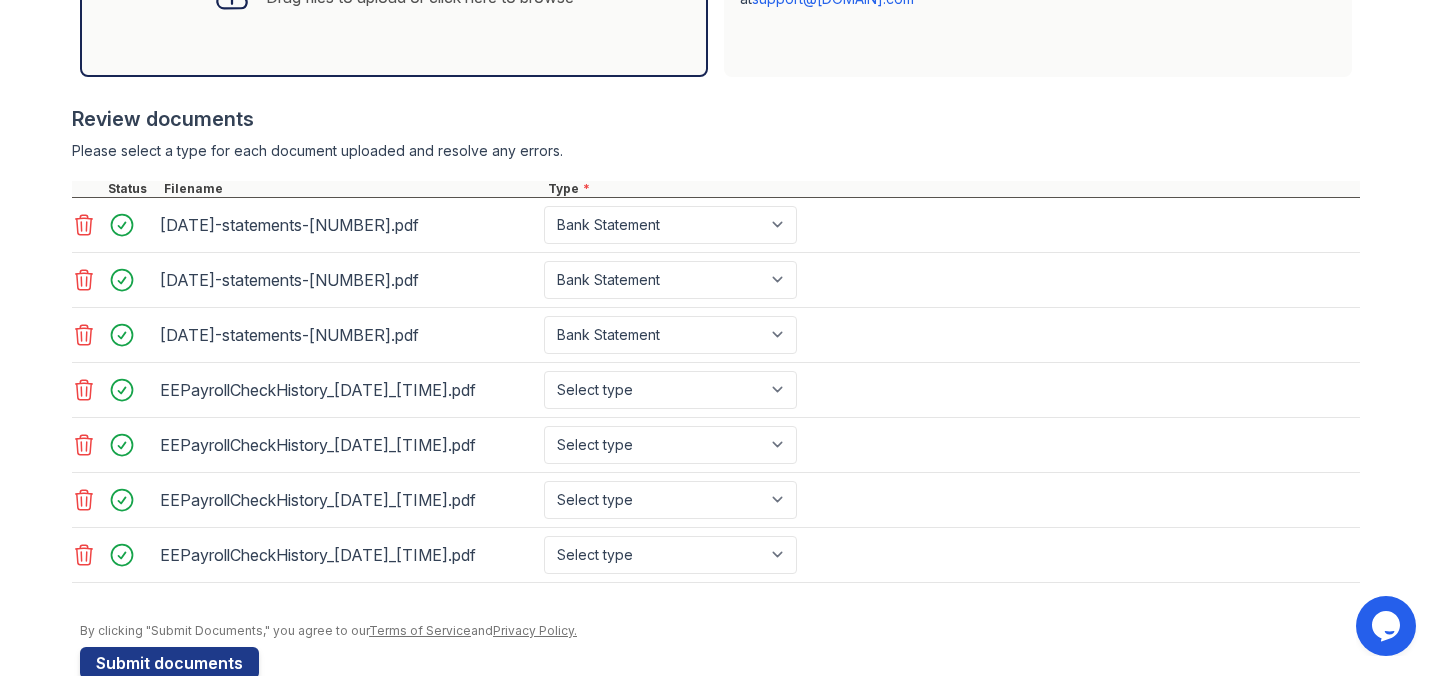 scroll, scrollTop: 692, scrollLeft: 0, axis: vertical 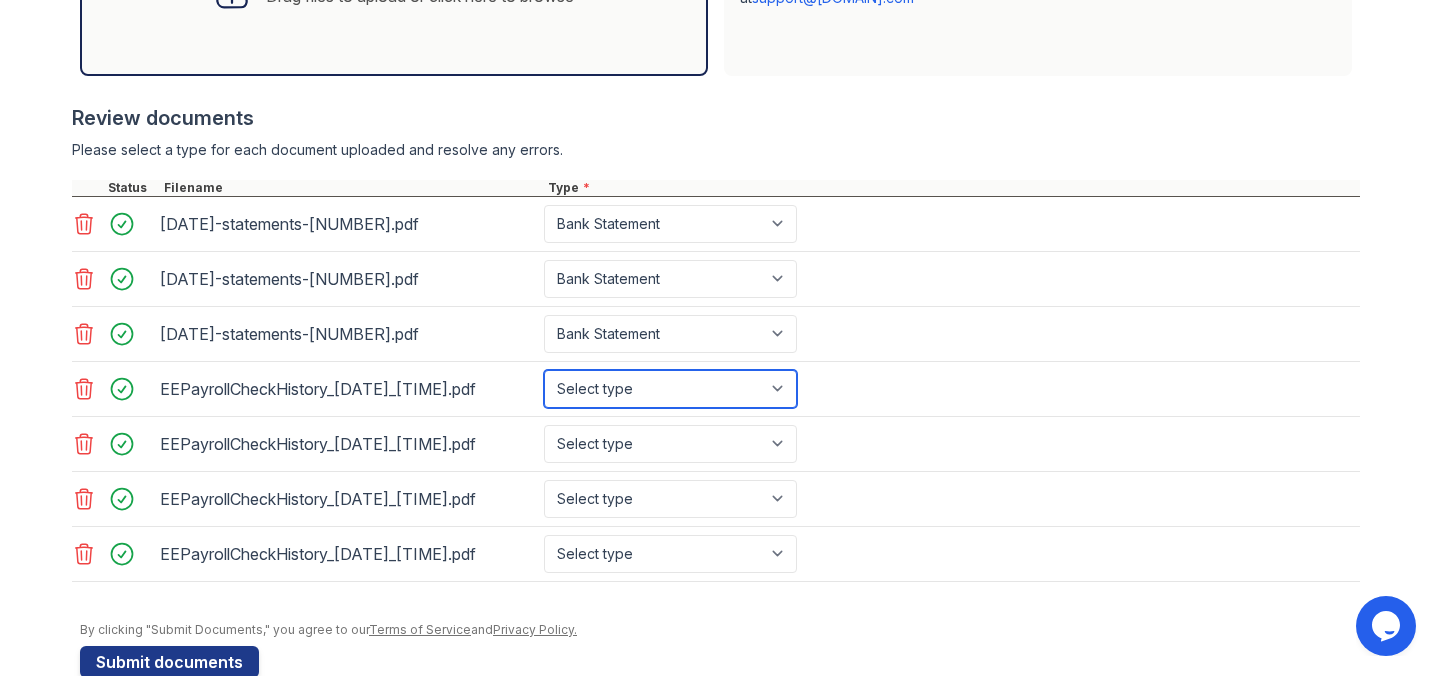 click on "Select type
Paystub
Bank Statement
Offer Letter
Tax Documents
Benefit Award Letter
Investment Account Statement
Other" at bounding box center (670, 389) 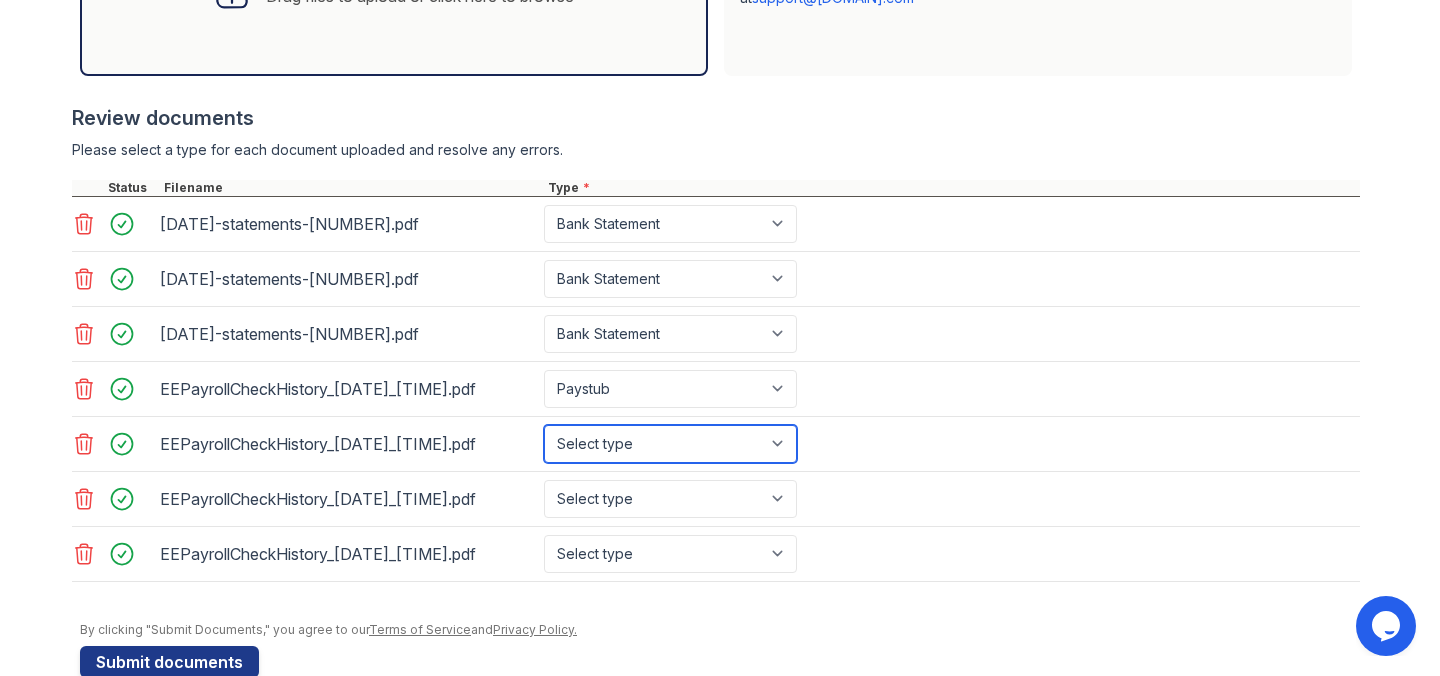 click on "Select type
Paystub
Bank Statement
Offer Letter
Tax Documents
Benefit Award Letter
Investment Account Statement
Other" at bounding box center [670, 444] 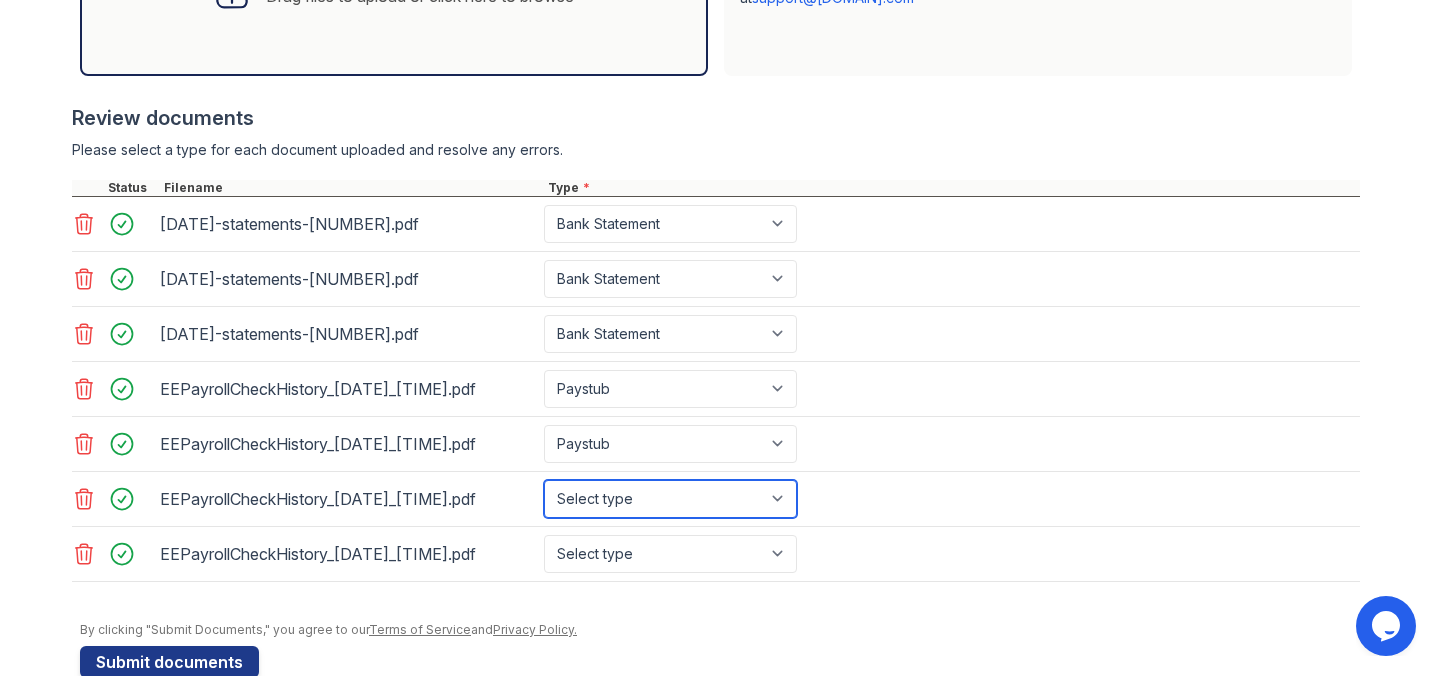 click on "Select type
Paystub
Bank Statement
Offer Letter
Tax Documents
Benefit Award Letter
Investment Account Statement
Other" at bounding box center [670, 499] 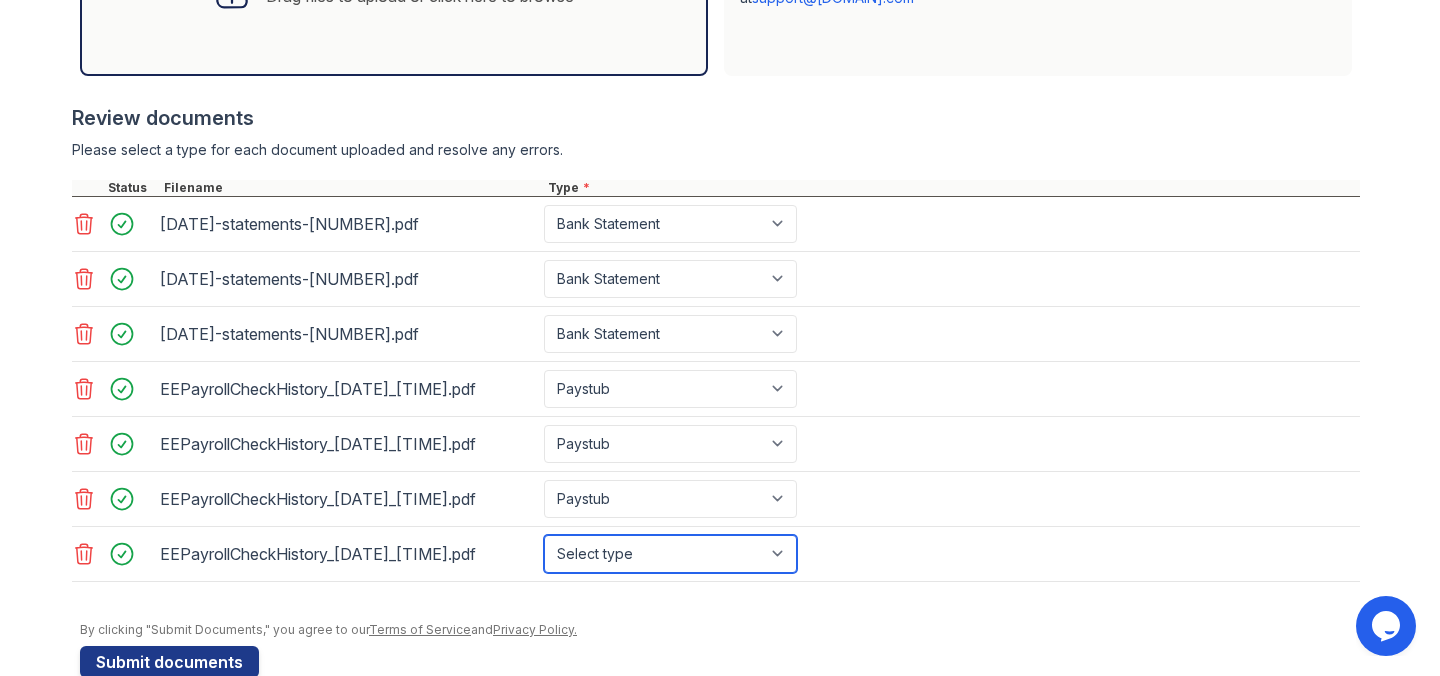 click on "Select type
Paystub
Bank Statement
Offer Letter
Tax Documents
Benefit Award Letter
Investment Account Statement
Other" at bounding box center (670, 554) 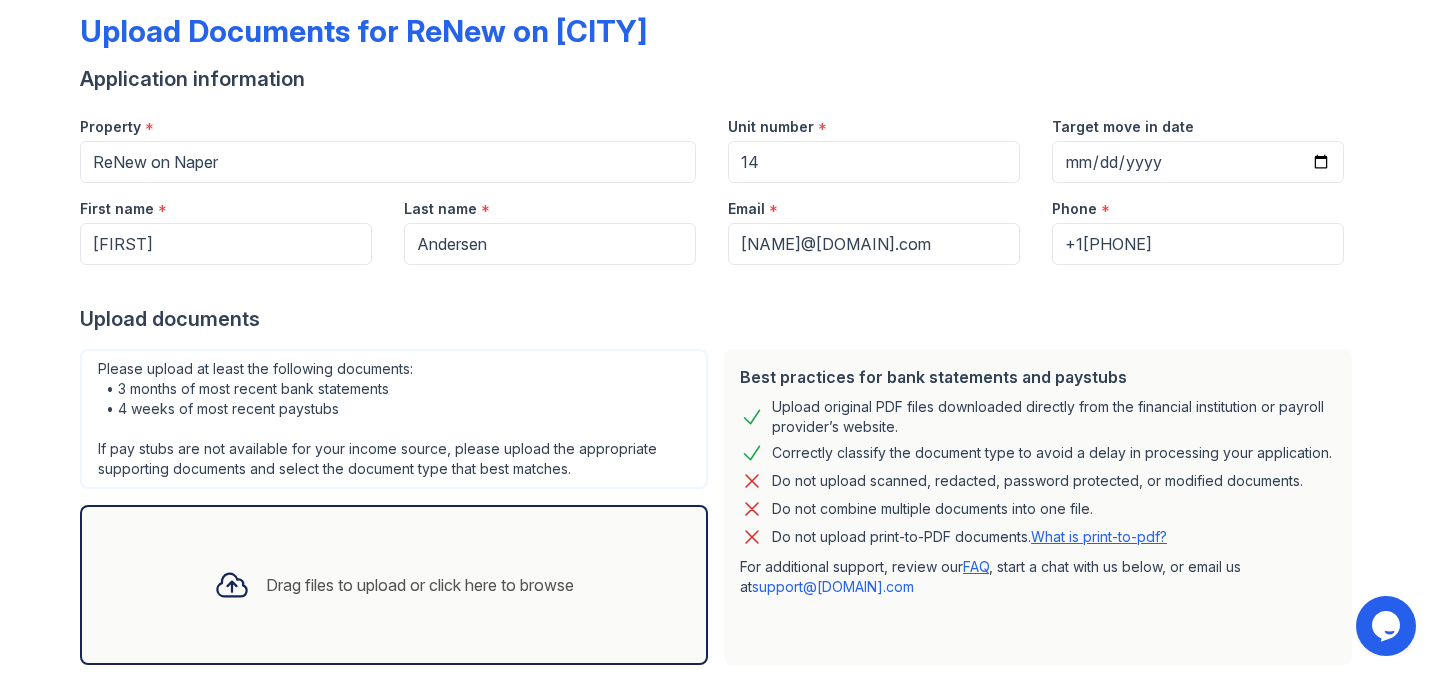 scroll, scrollTop: 76, scrollLeft: 0, axis: vertical 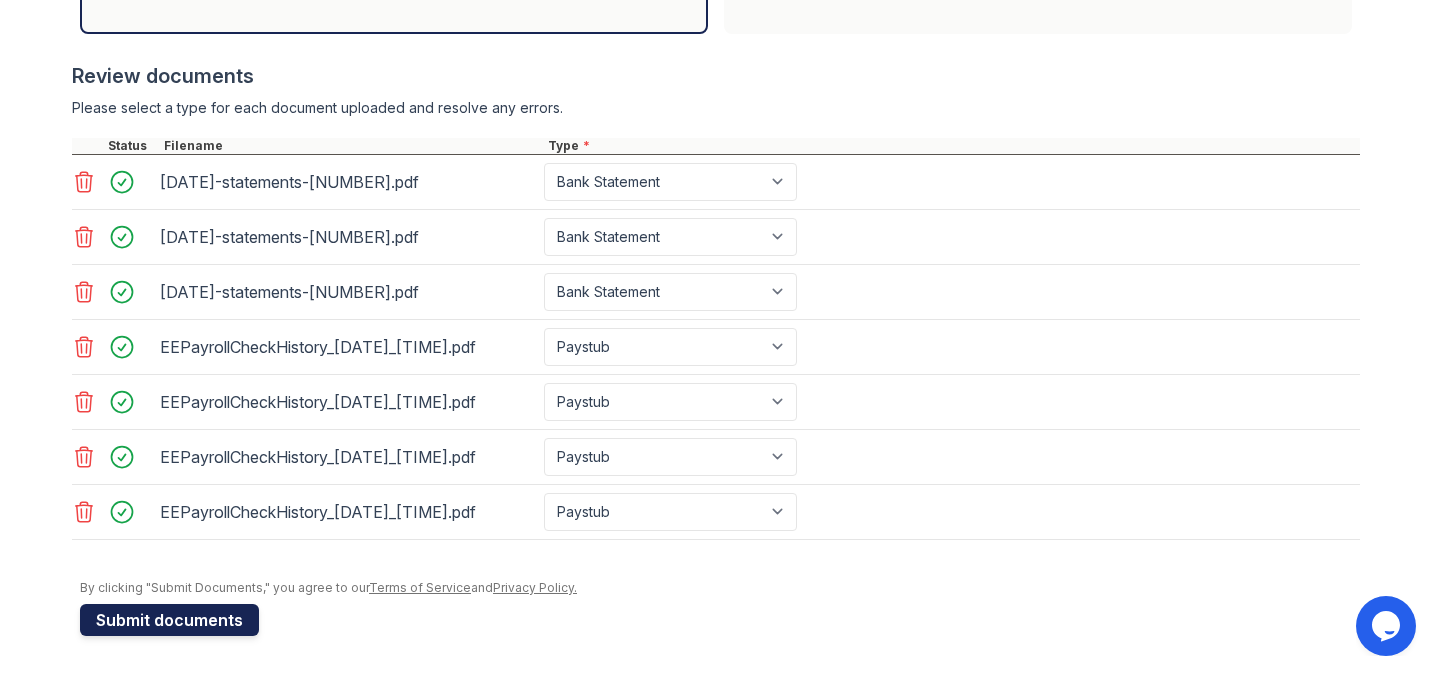 click on "Submit documents" at bounding box center [169, 620] 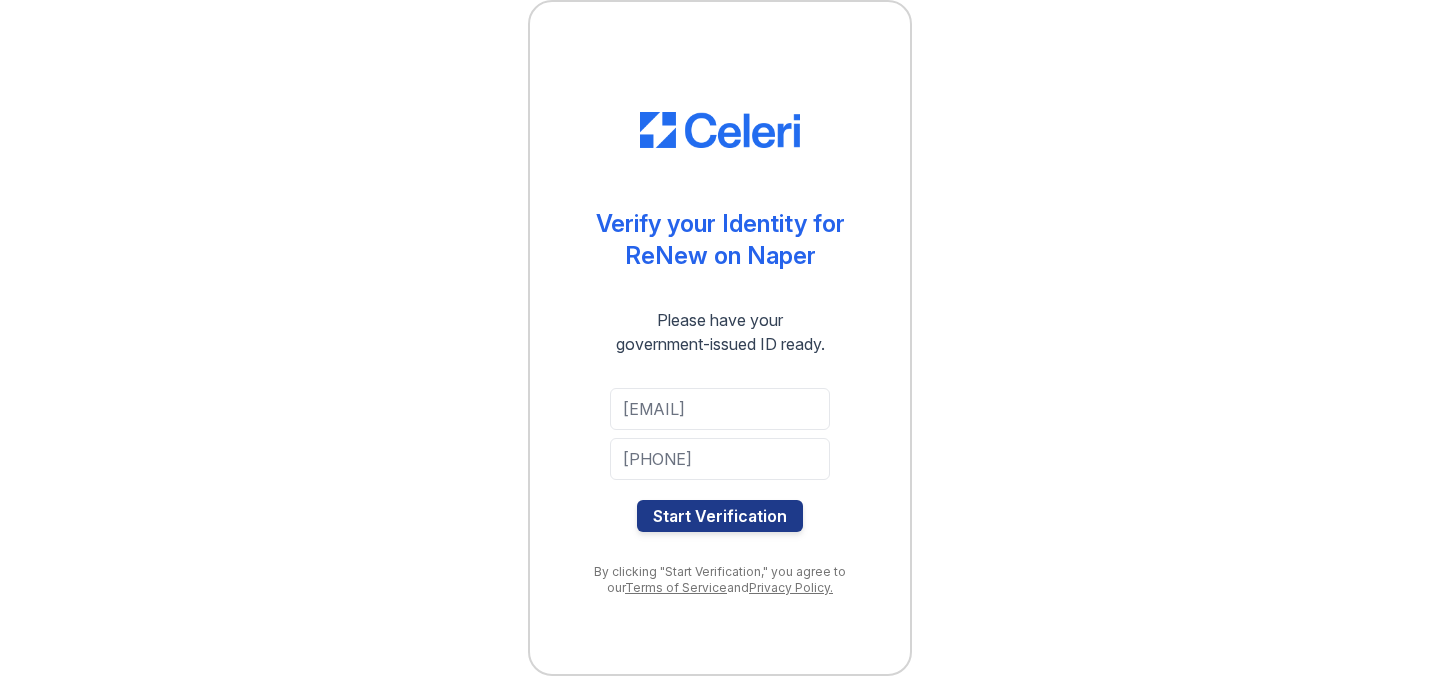 scroll, scrollTop: 0, scrollLeft: 0, axis: both 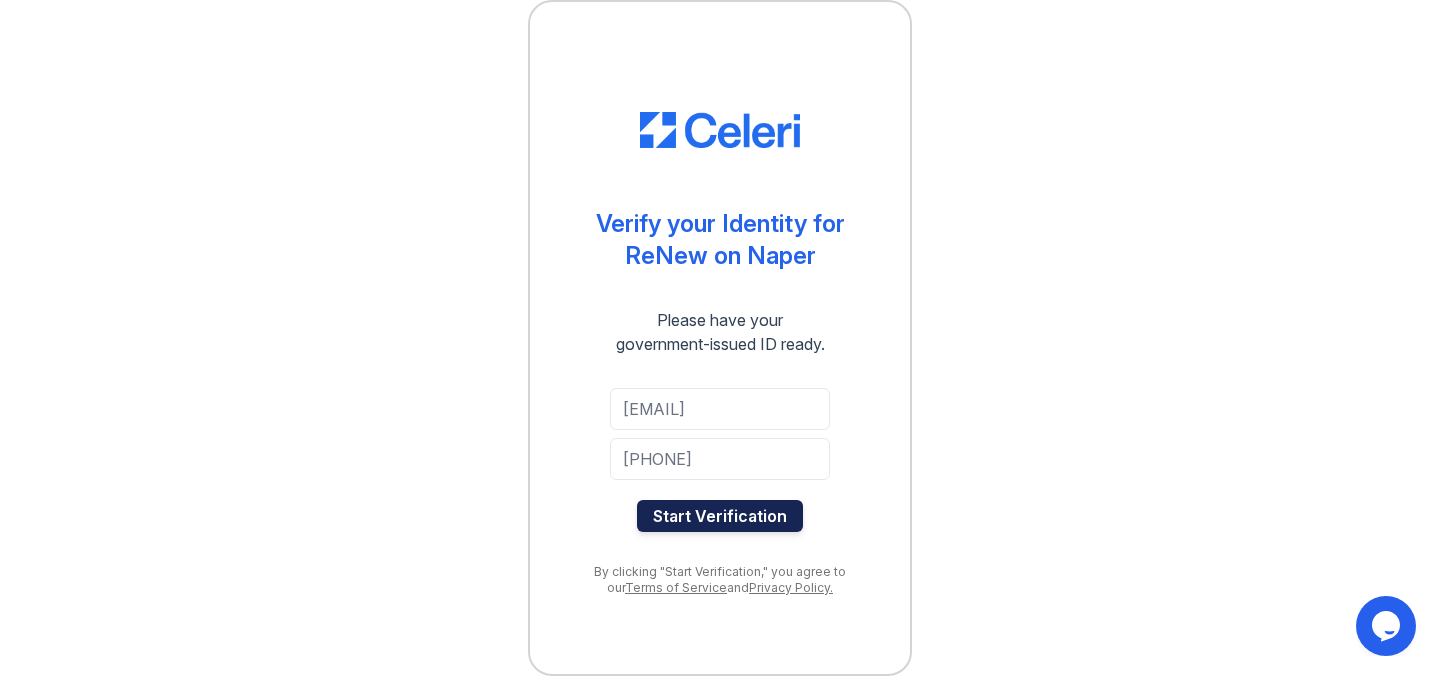 click on "Start Verification" at bounding box center [720, 516] 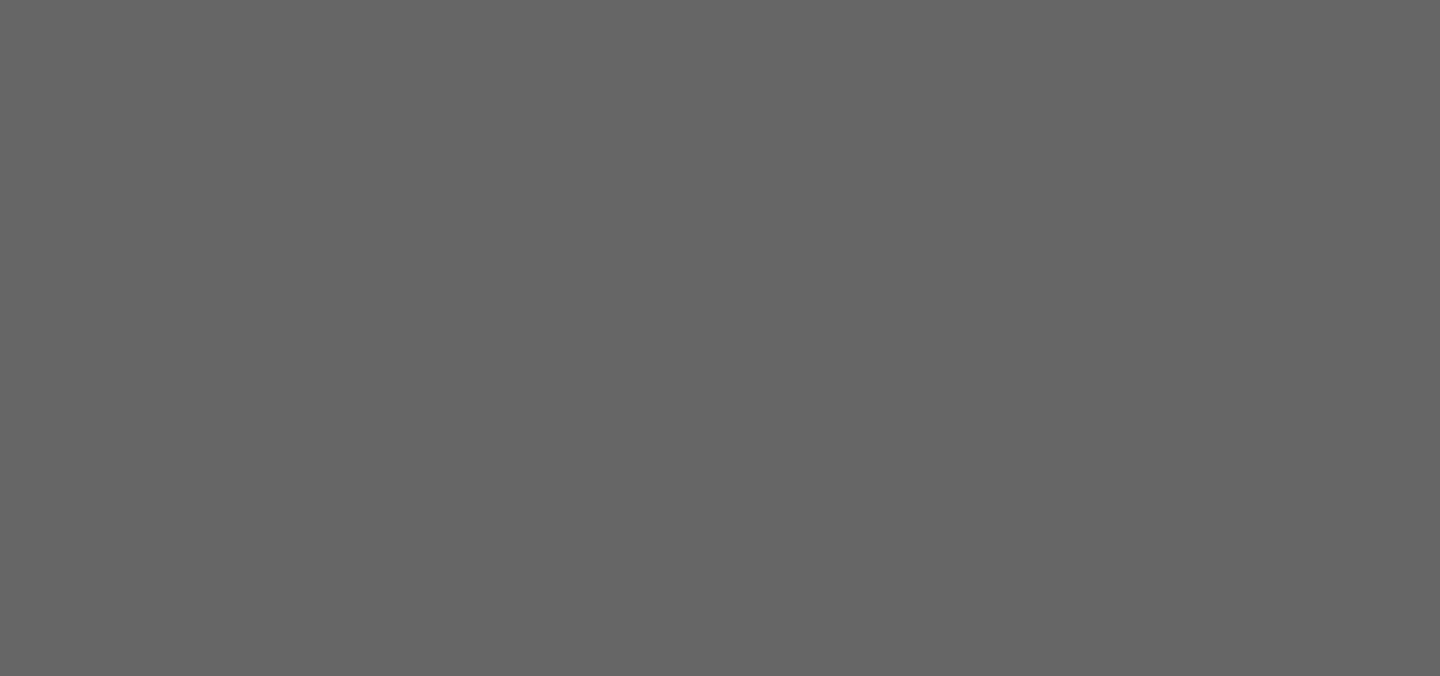 scroll, scrollTop: 0, scrollLeft: 0, axis: both 